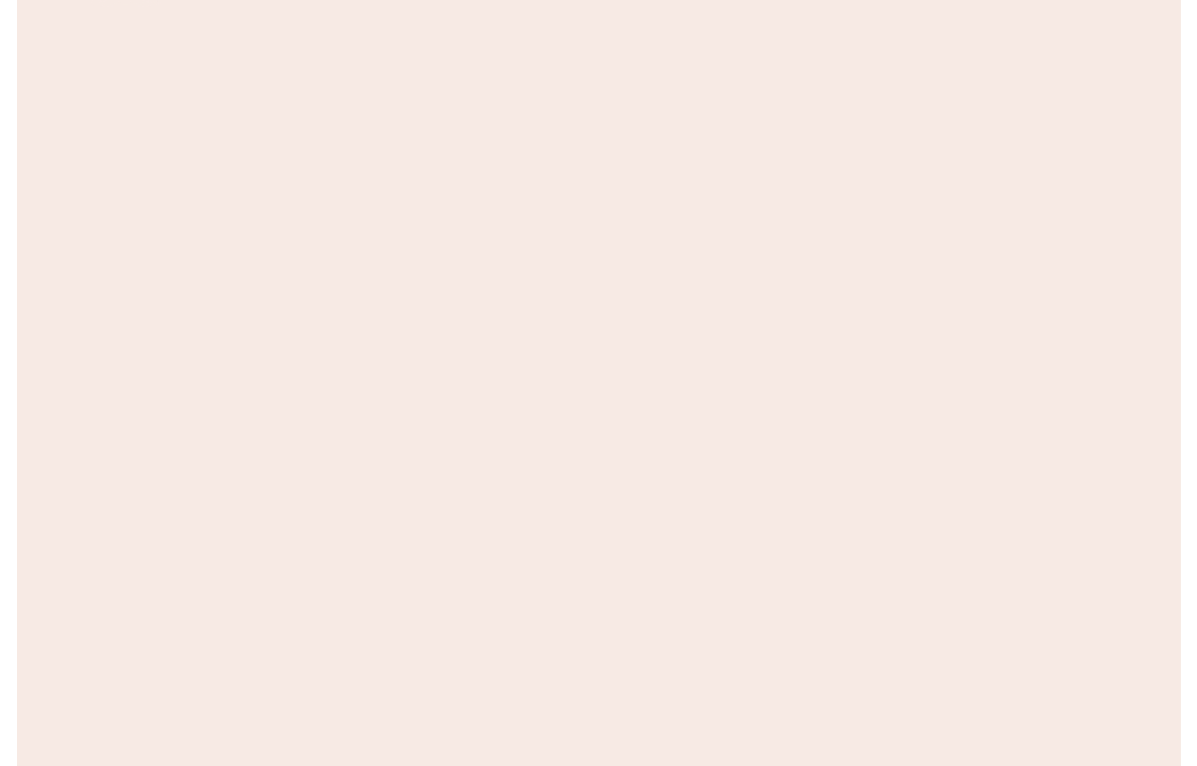 scroll, scrollTop: 0, scrollLeft: 0, axis: both 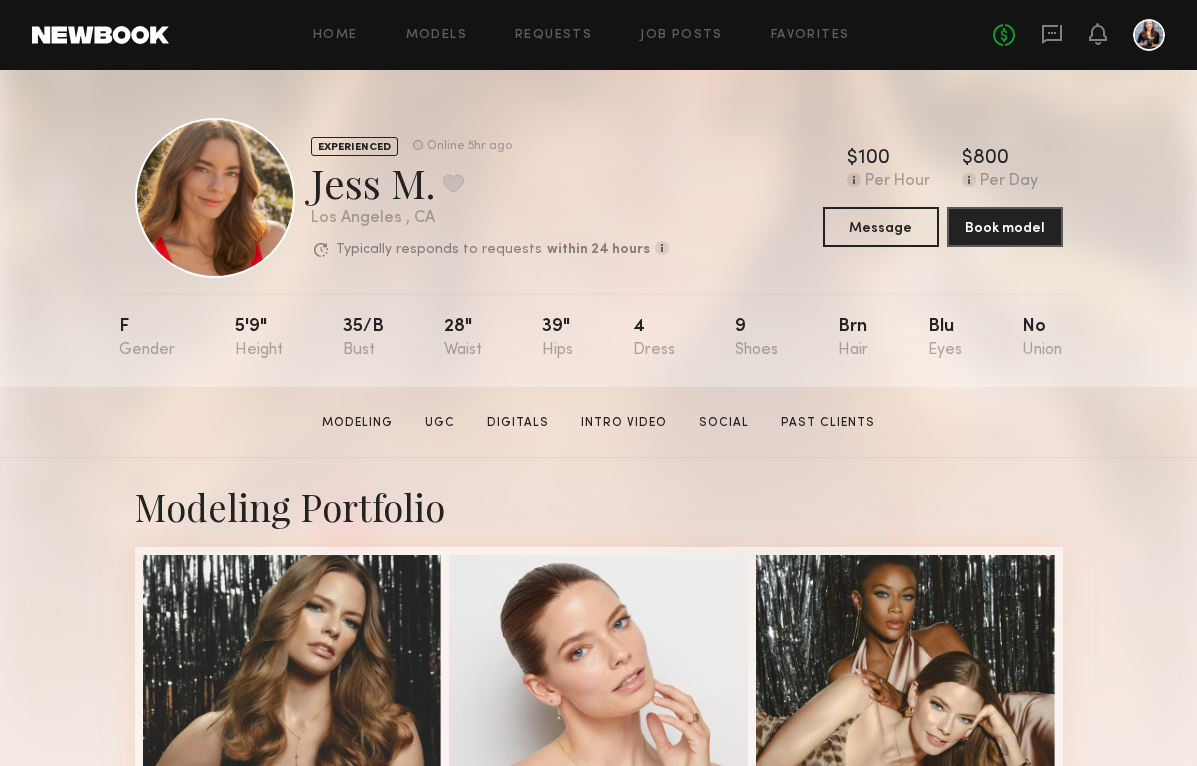 click on "Home Models Requests Job Posts Favorites Sign Out No fees up to $5,000" 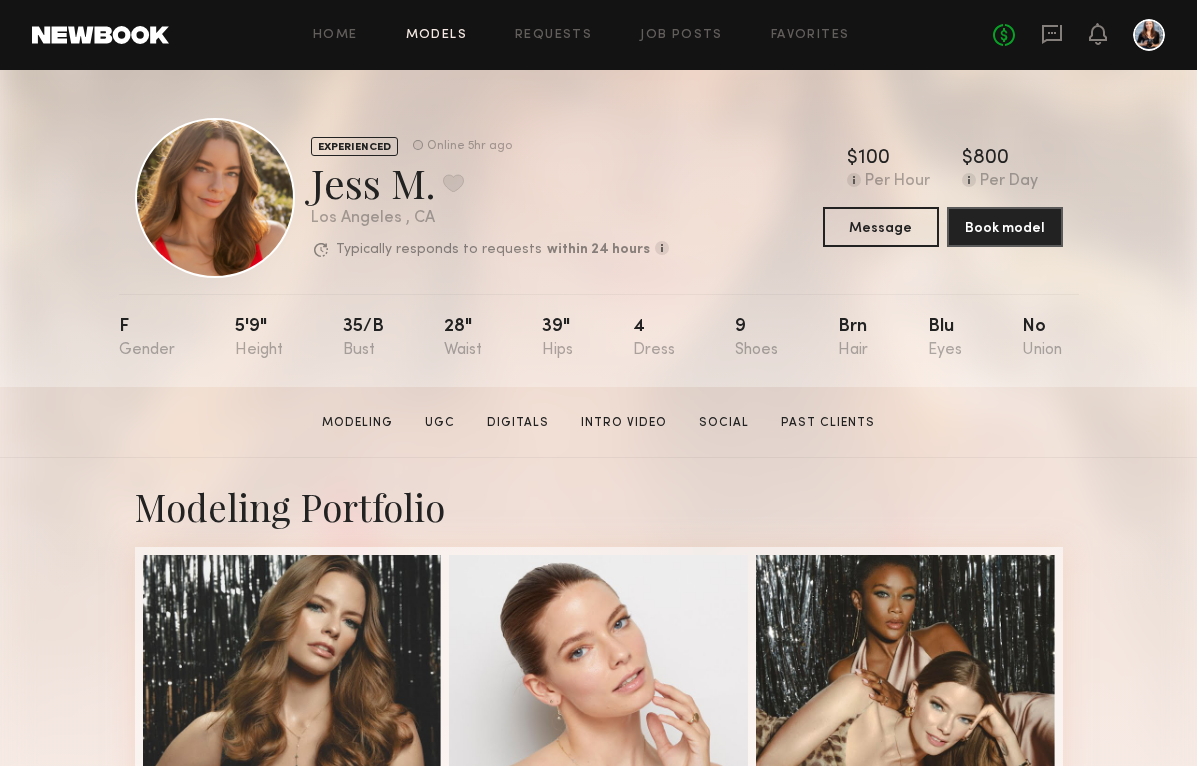 click on "Models" 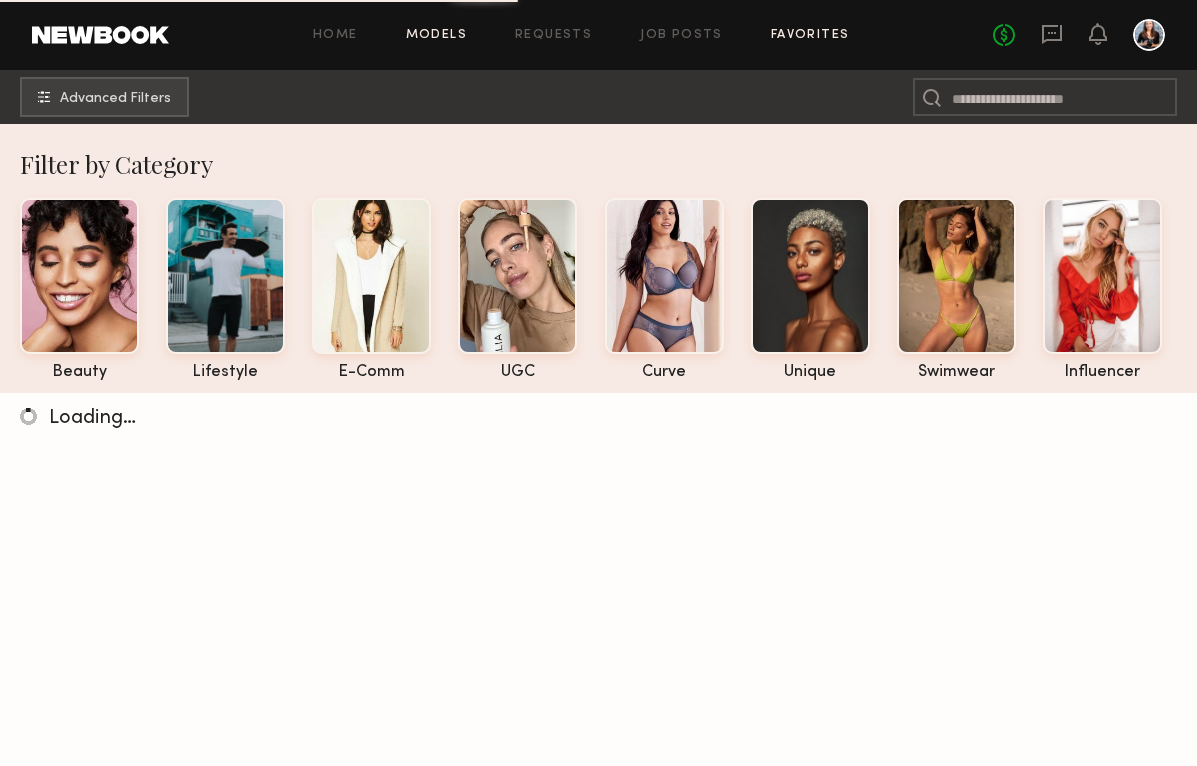 click on "Favorites" 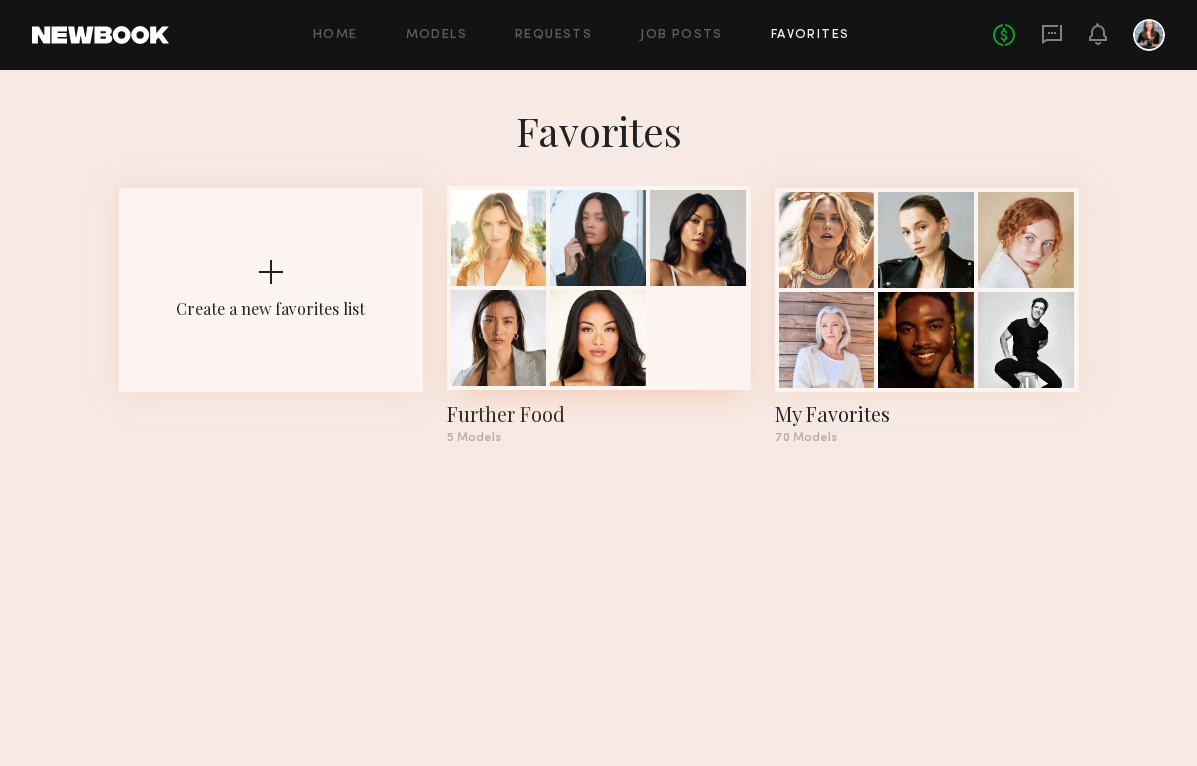 click 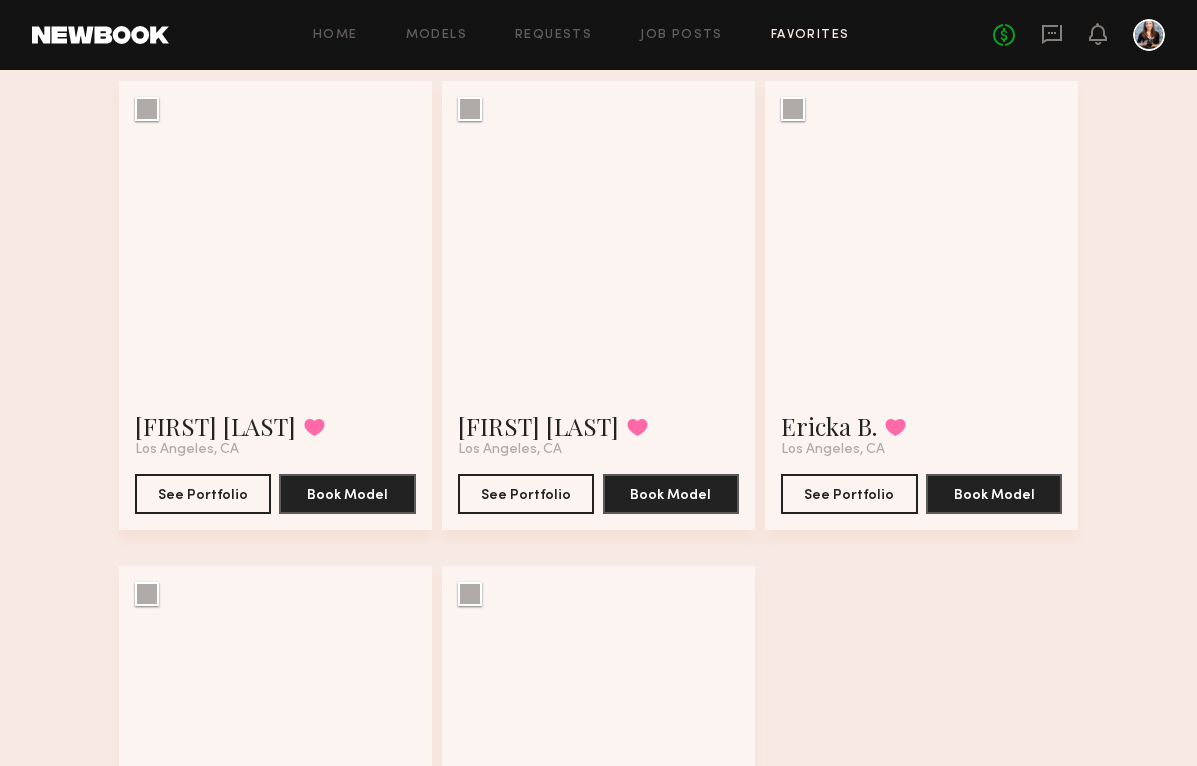 scroll, scrollTop: 143, scrollLeft: 0, axis: vertical 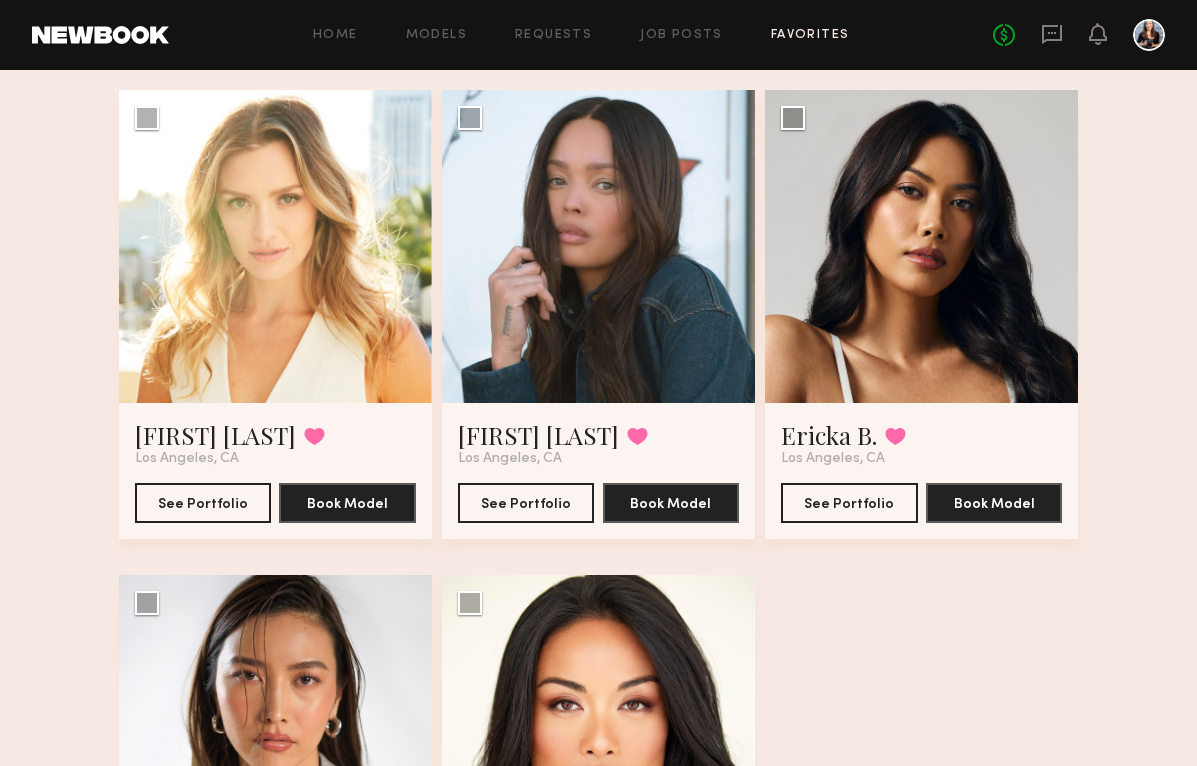 click 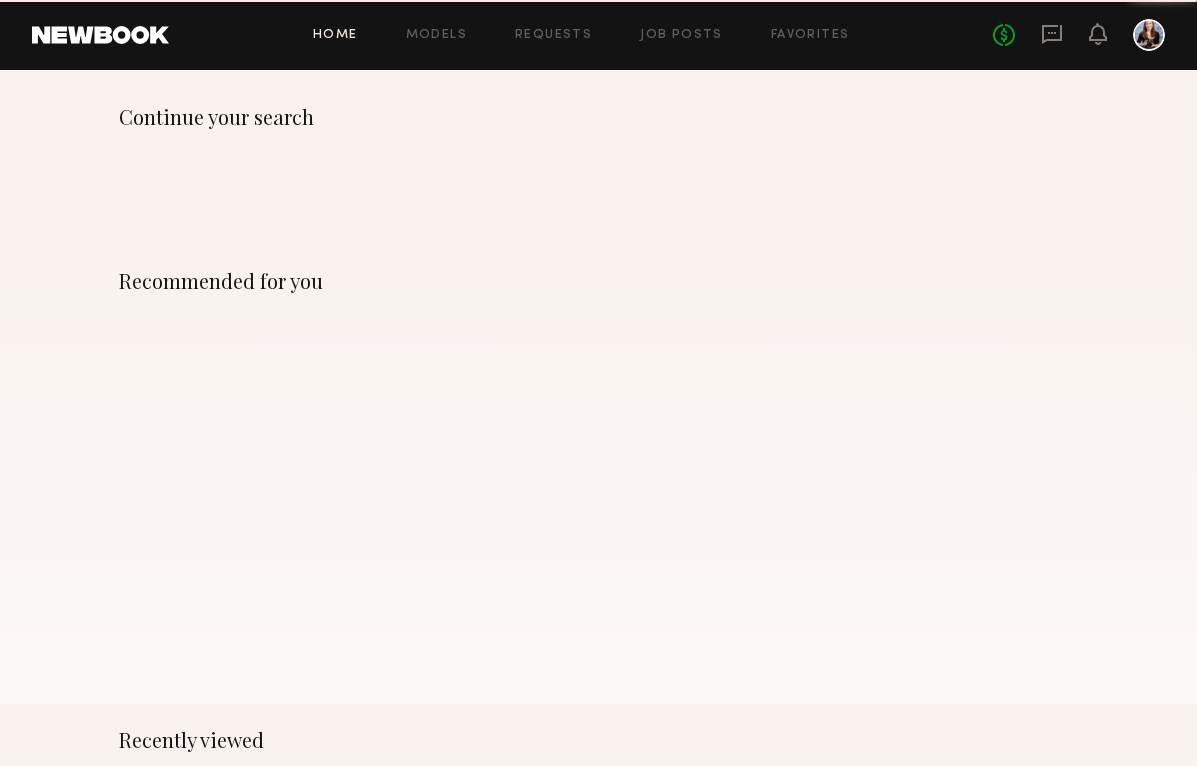 scroll, scrollTop: 0, scrollLeft: 0, axis: both 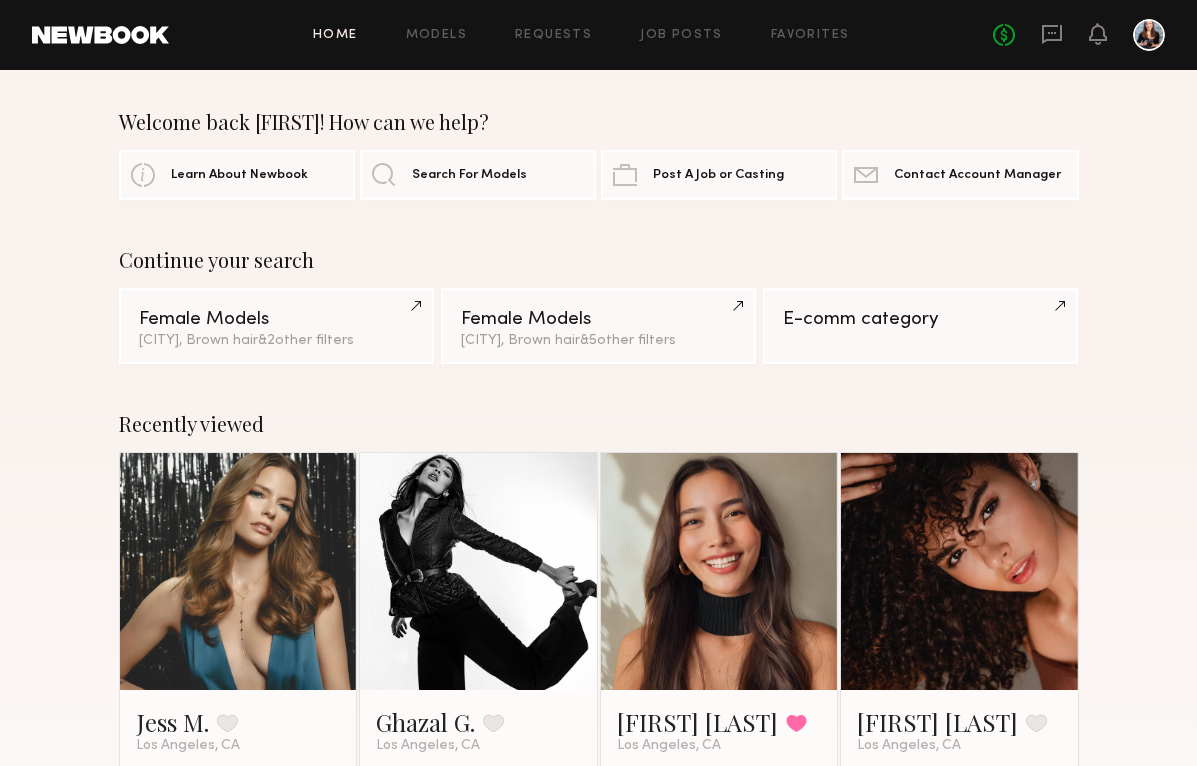 click 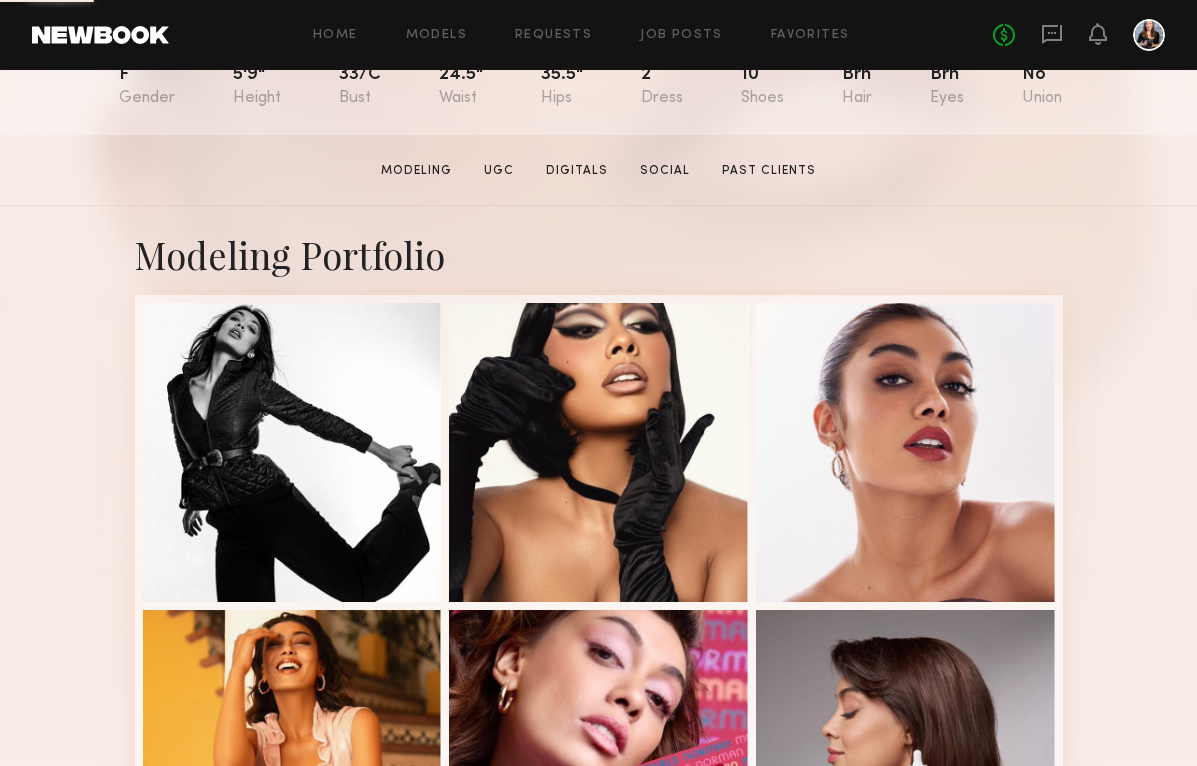 scroll, scrollTop: 269, scrollLeft: 0, axis: vertical 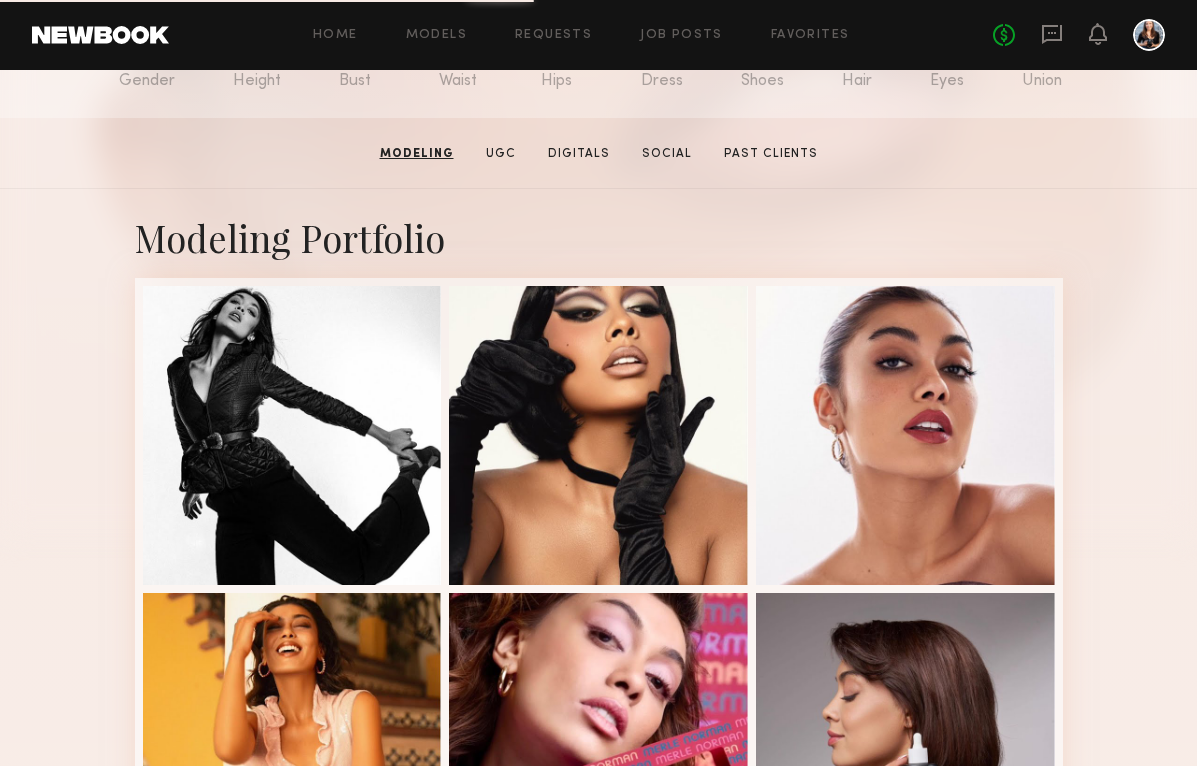click 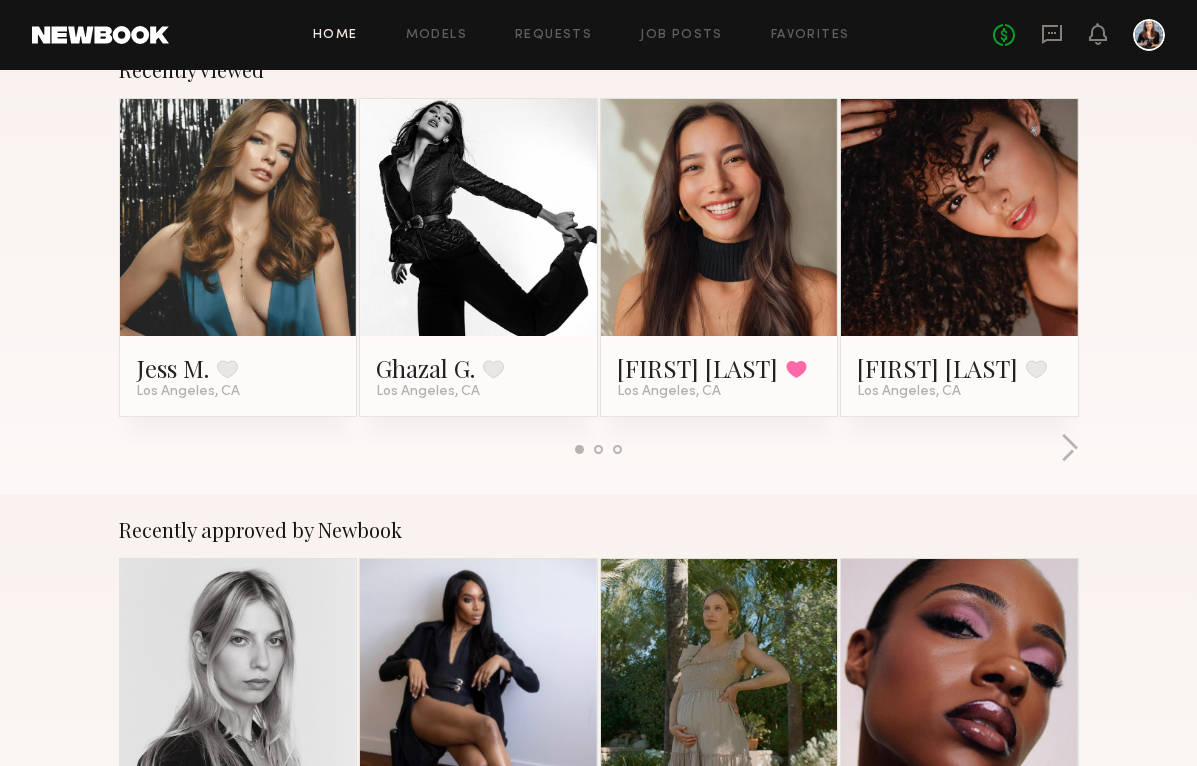 scroll, scrollTop: 402, scrollLeft: 0, axis: vertical 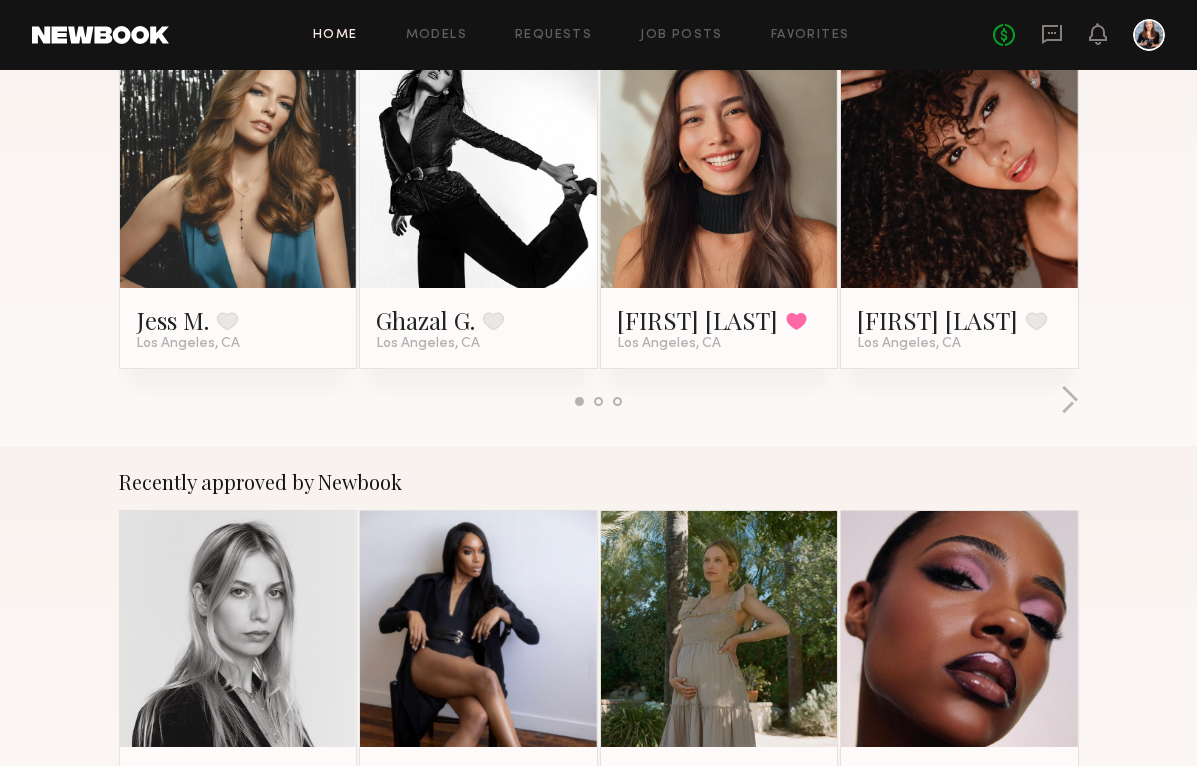 click 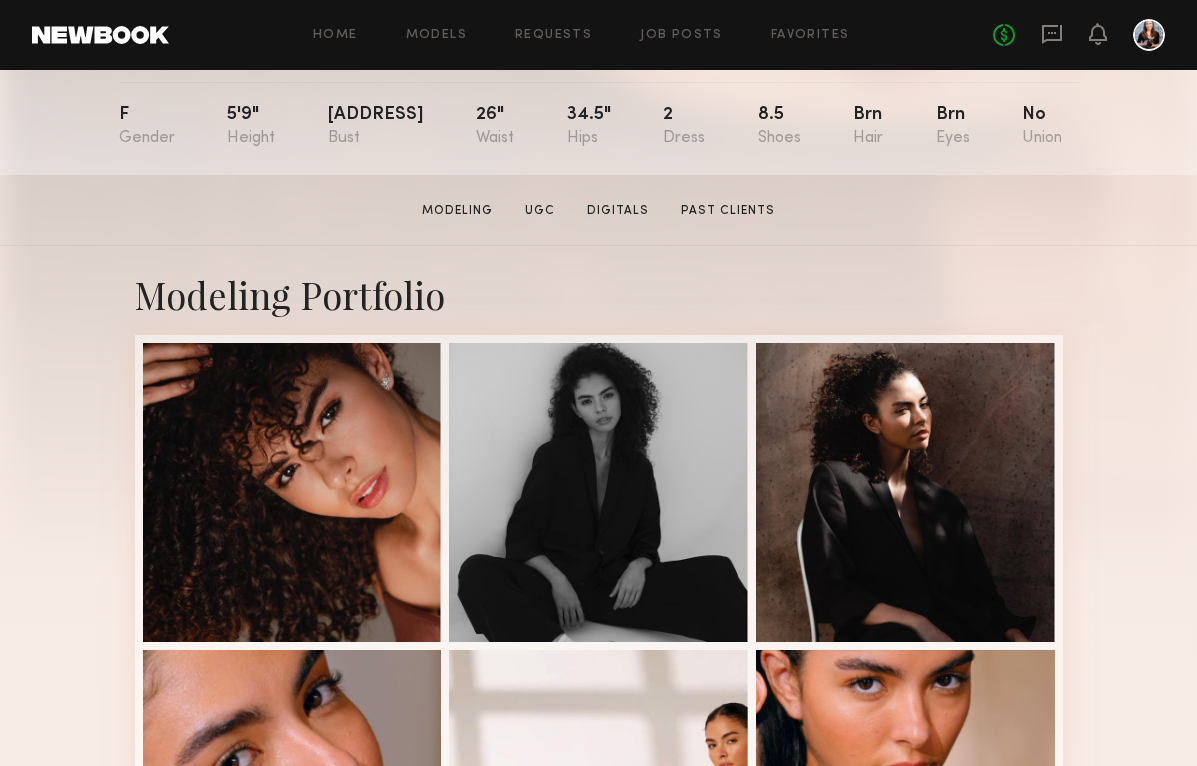 scroll, scrollTop: 0, scrollLeft: 0, axis: both 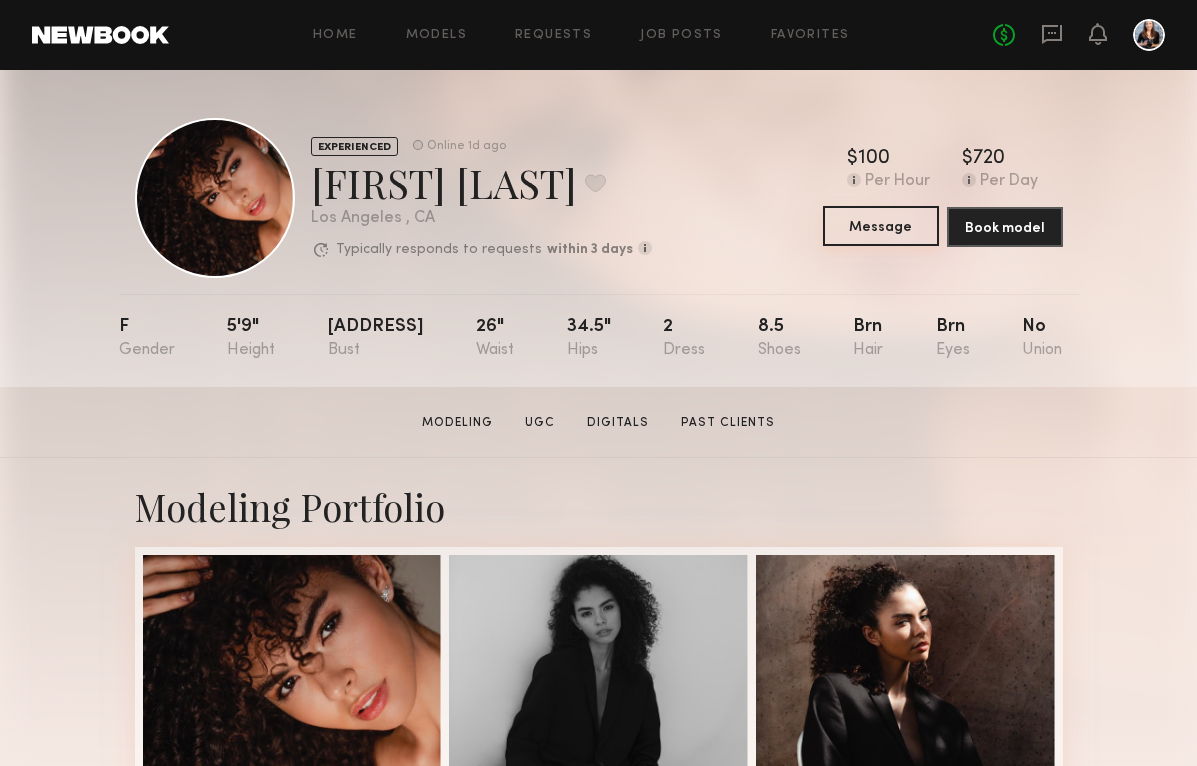 click on "Message" 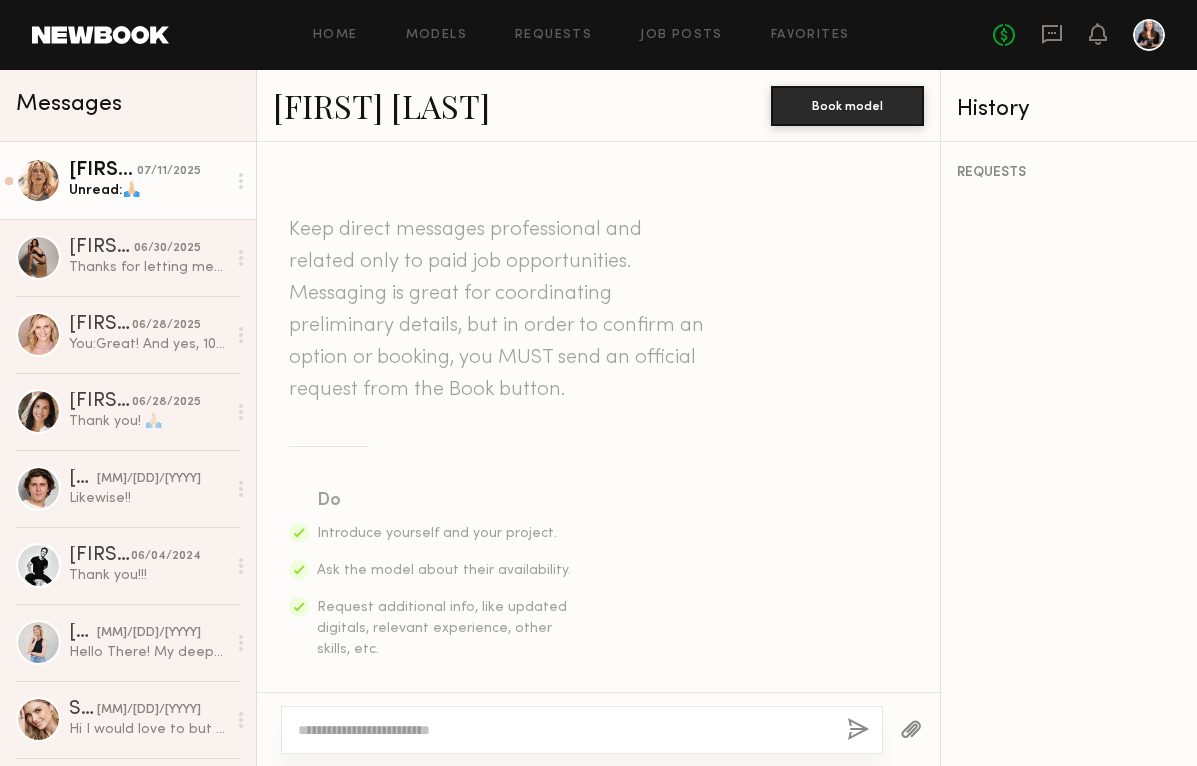 click on "Unread:  🙏🏻" 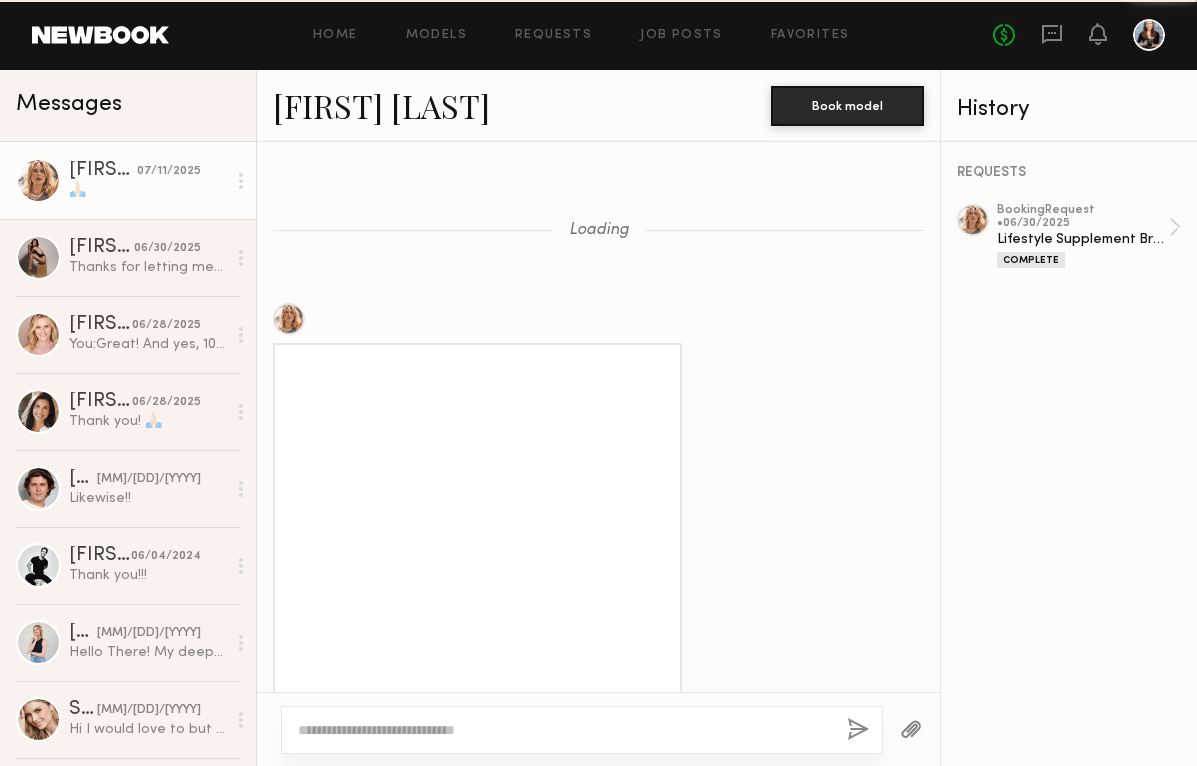 scroll, scrollTop: 1904, scrollLeft: 0, axis: vertical 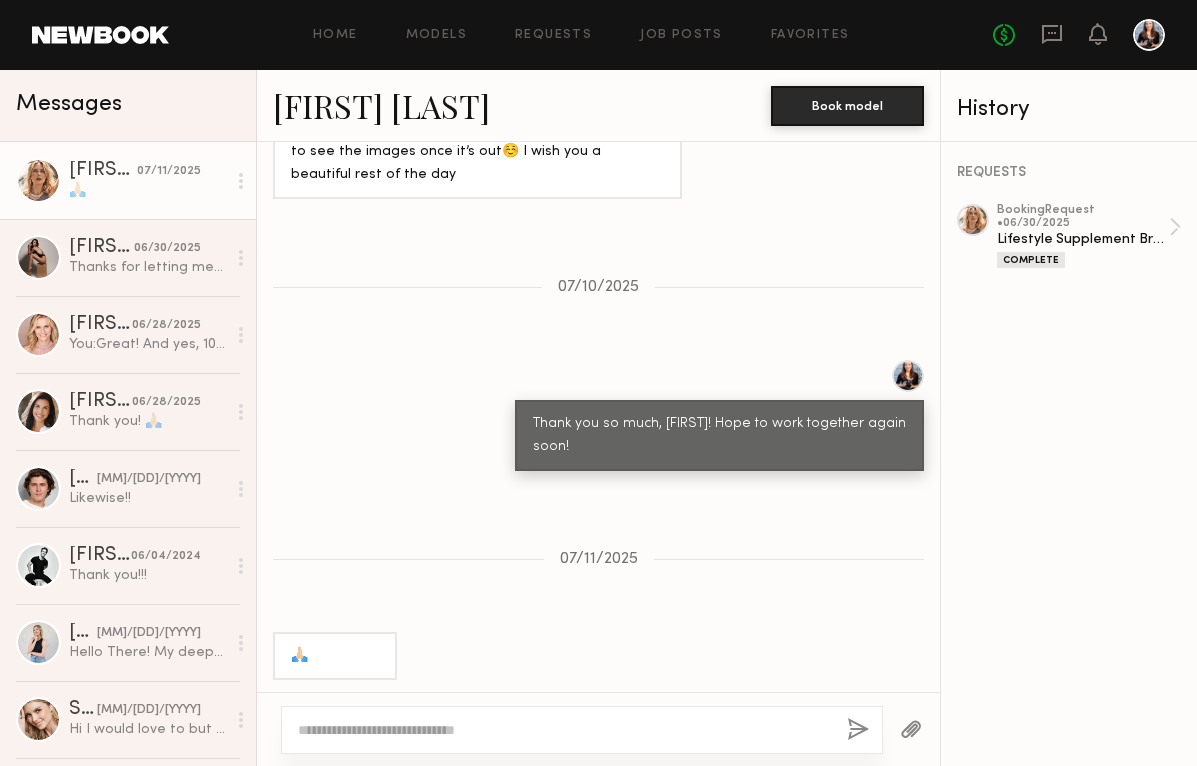 click on "Home Models Requests Job Posts Favorites Sign Out No fees up to $5,000" 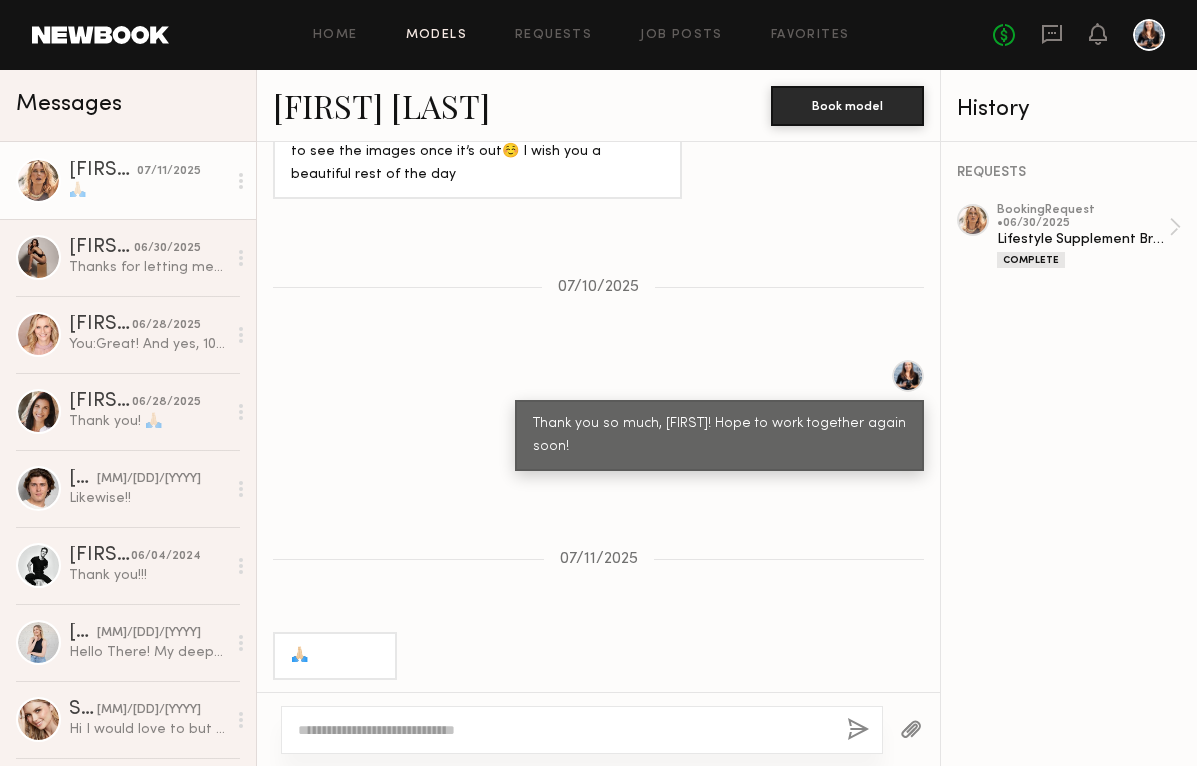 click on "Models" 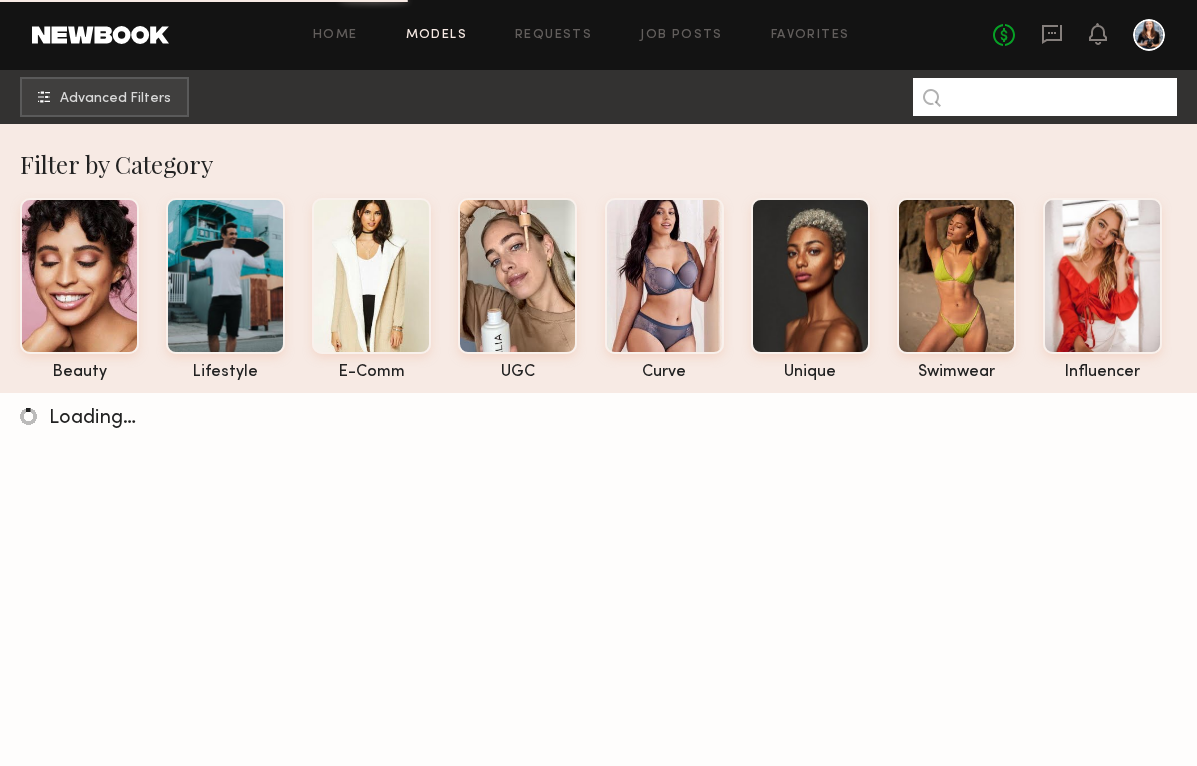click 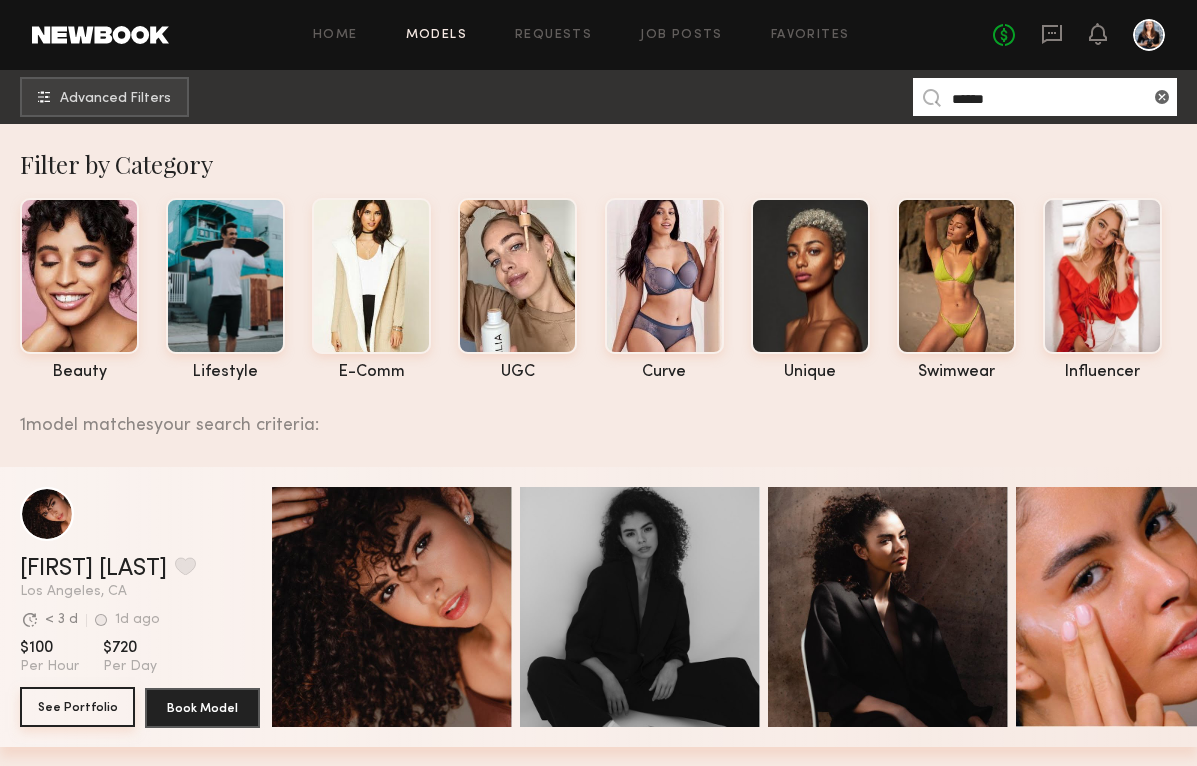 type on "******" 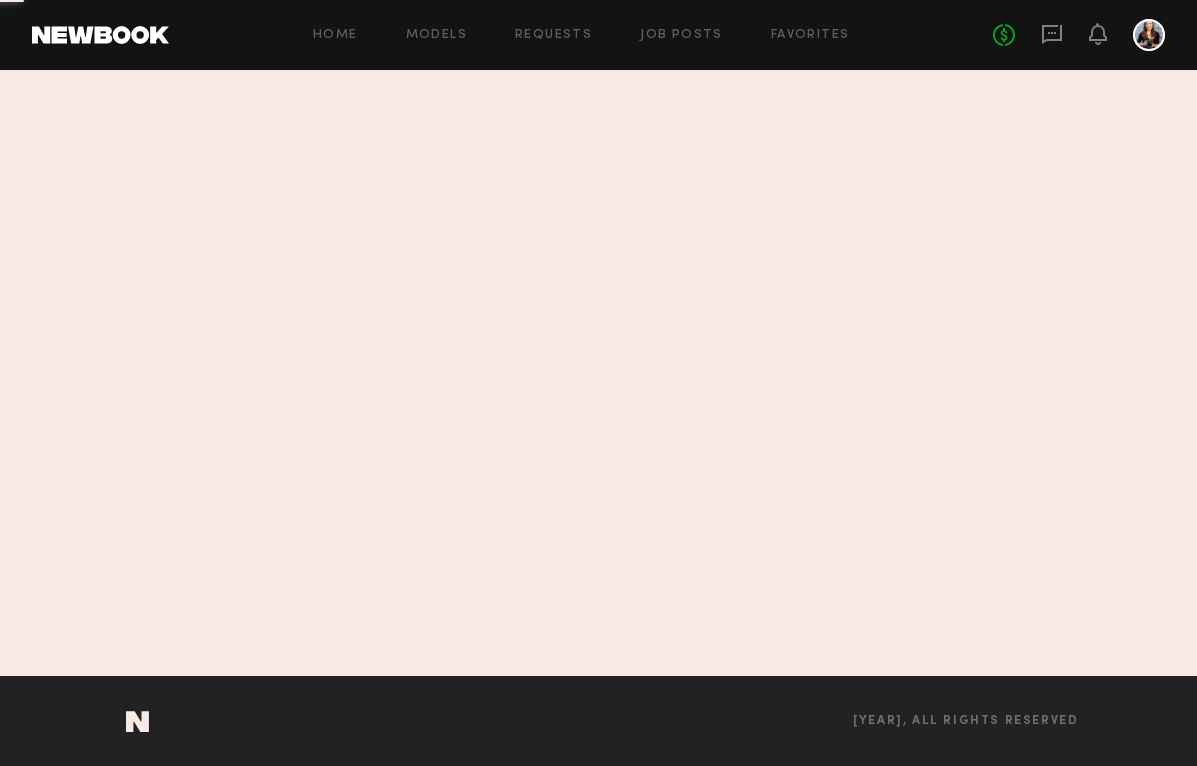 scroll, scrollTop: 0, scrollLeft: 0, axis: both 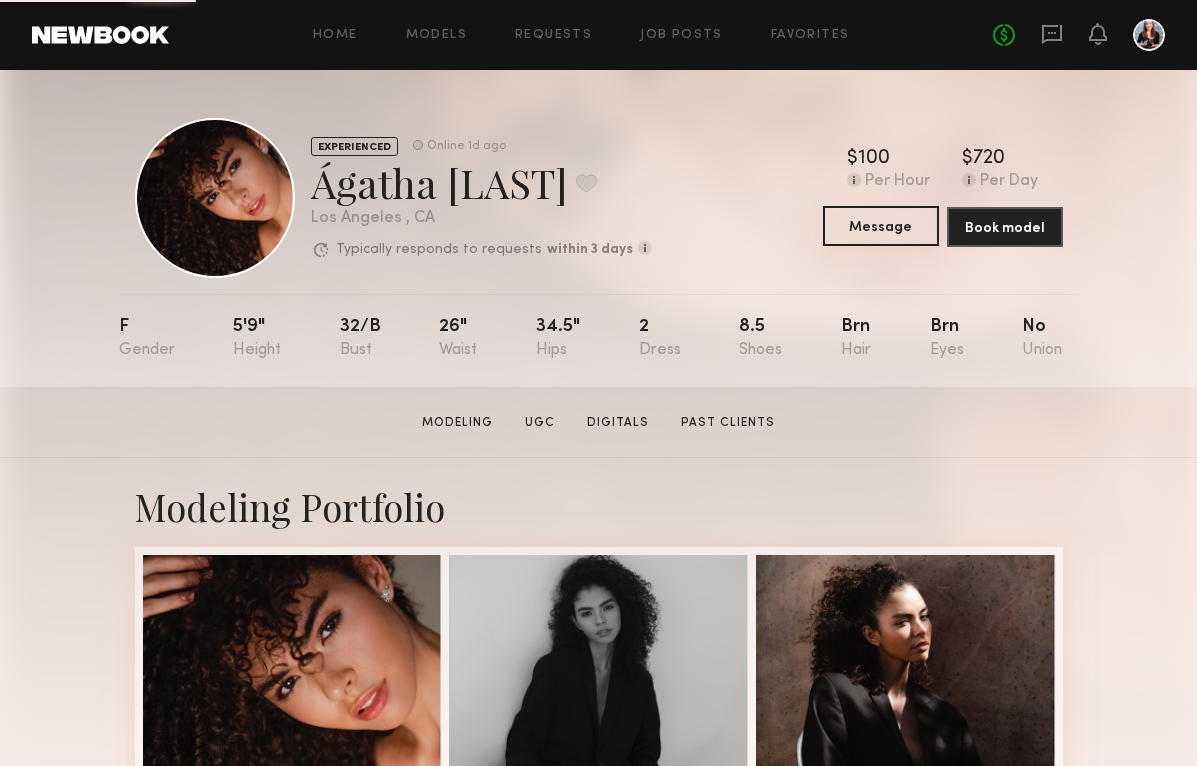 click on "Message" 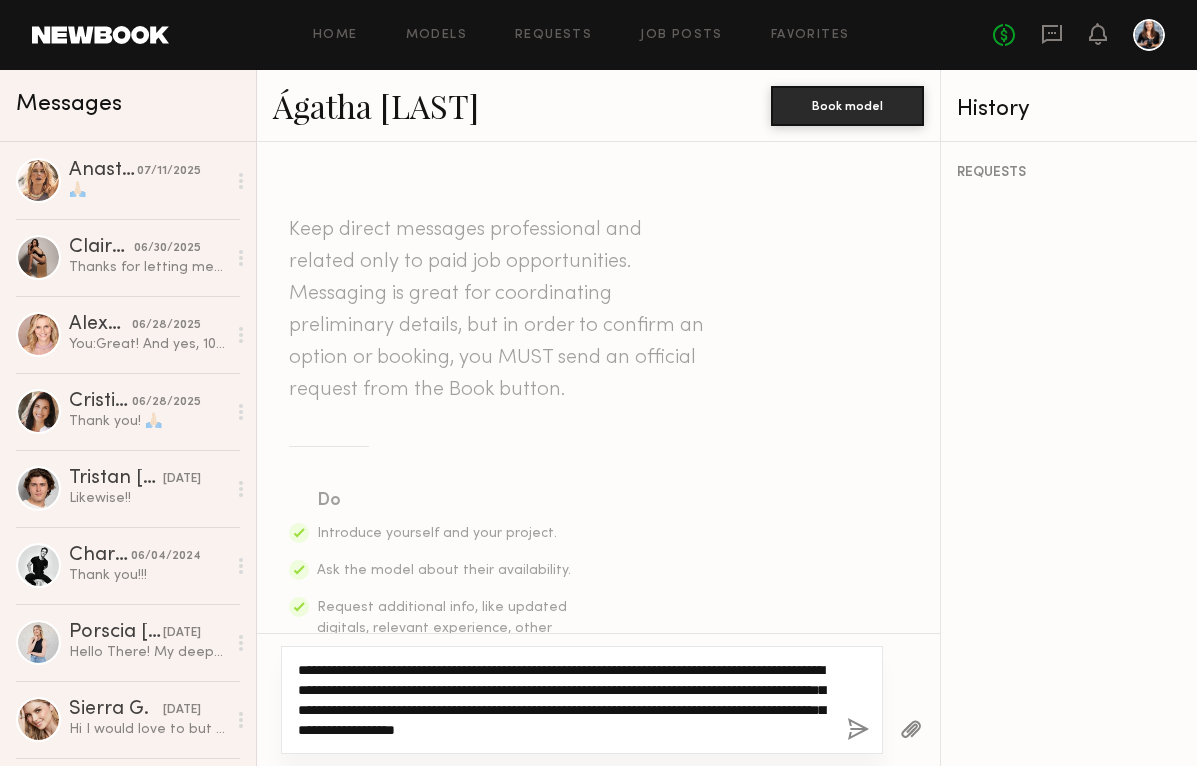 paste on "**********" 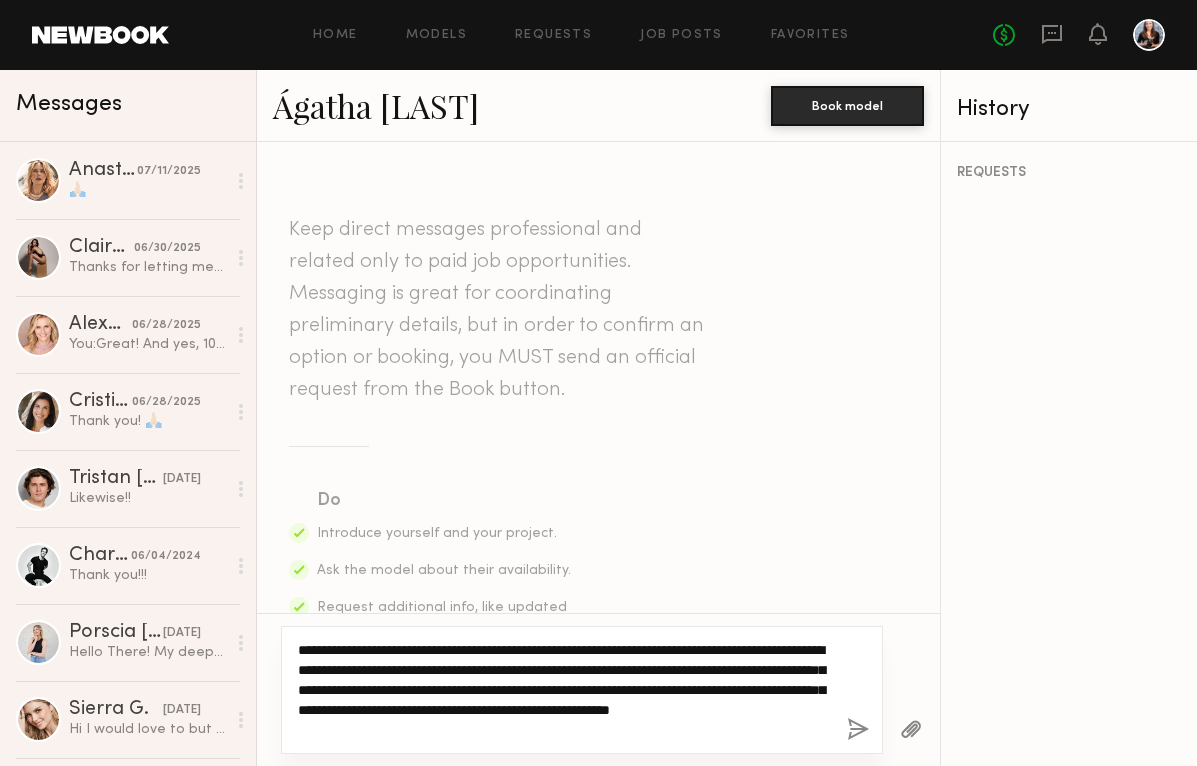 type on "**********" 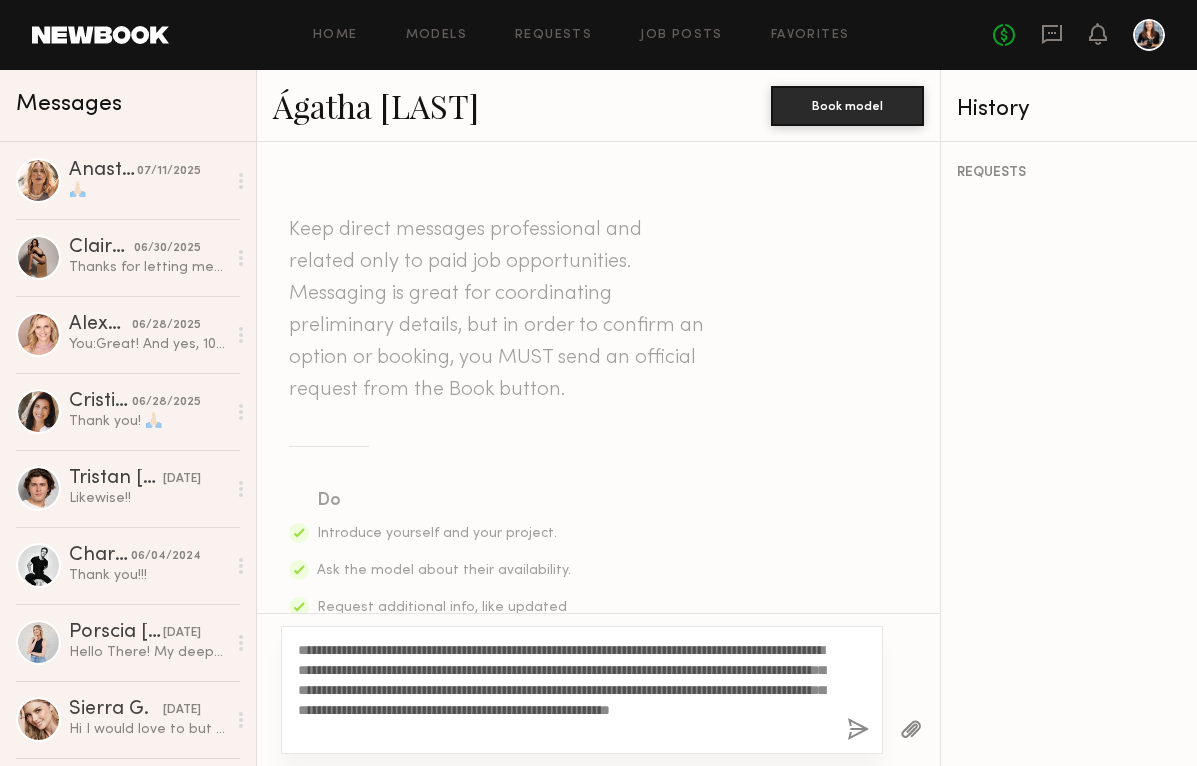 click 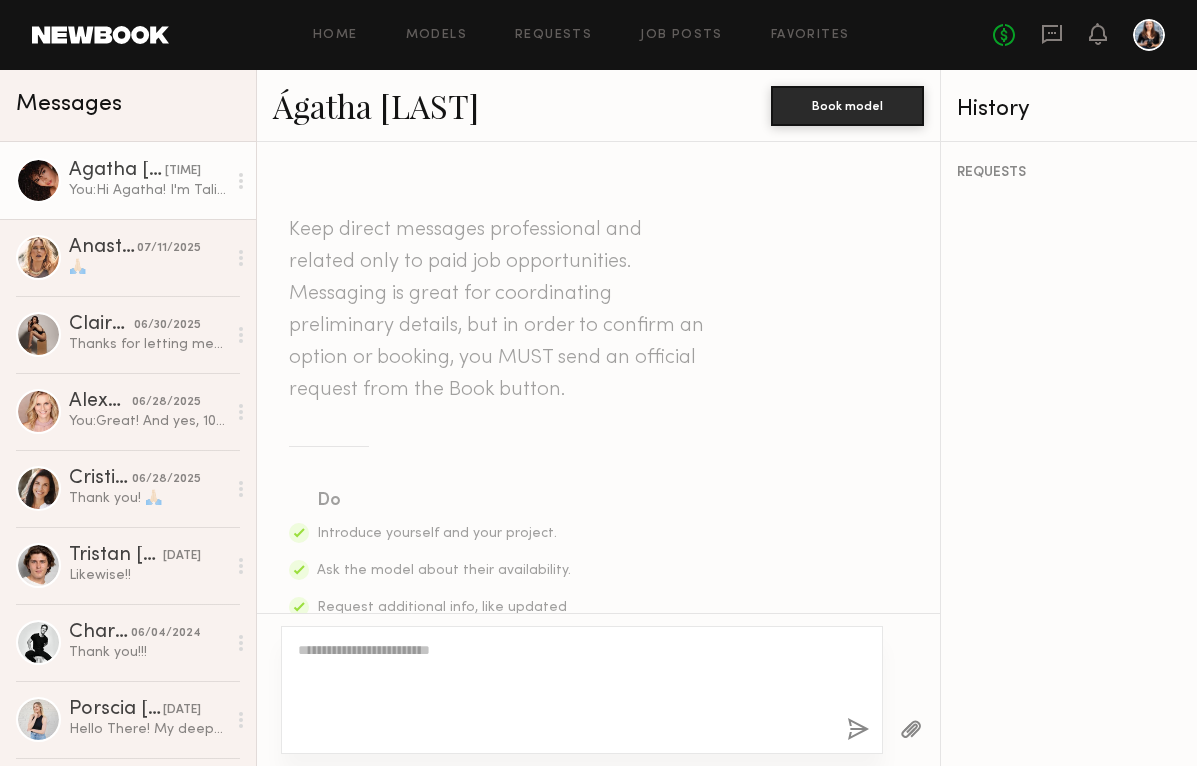 scroll, scrollTop: 636, scrollLeft: 0, axis: vertical 